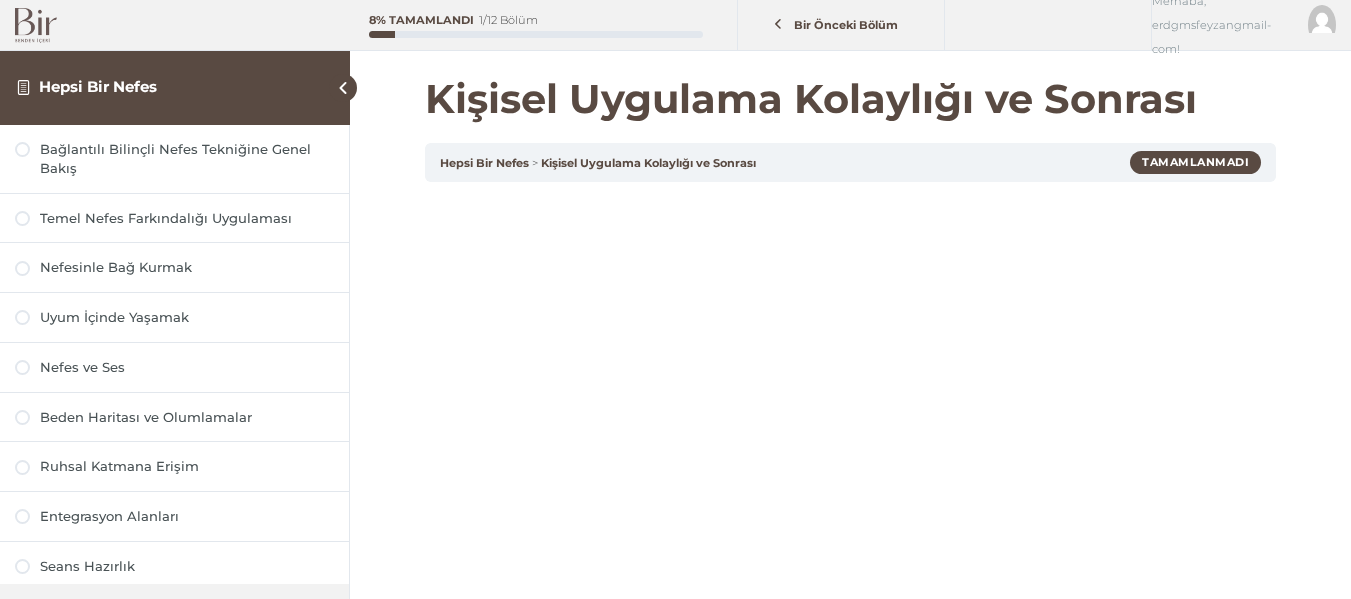 scroll, scrollTop: 0, scrollLeft: 0, axis: both 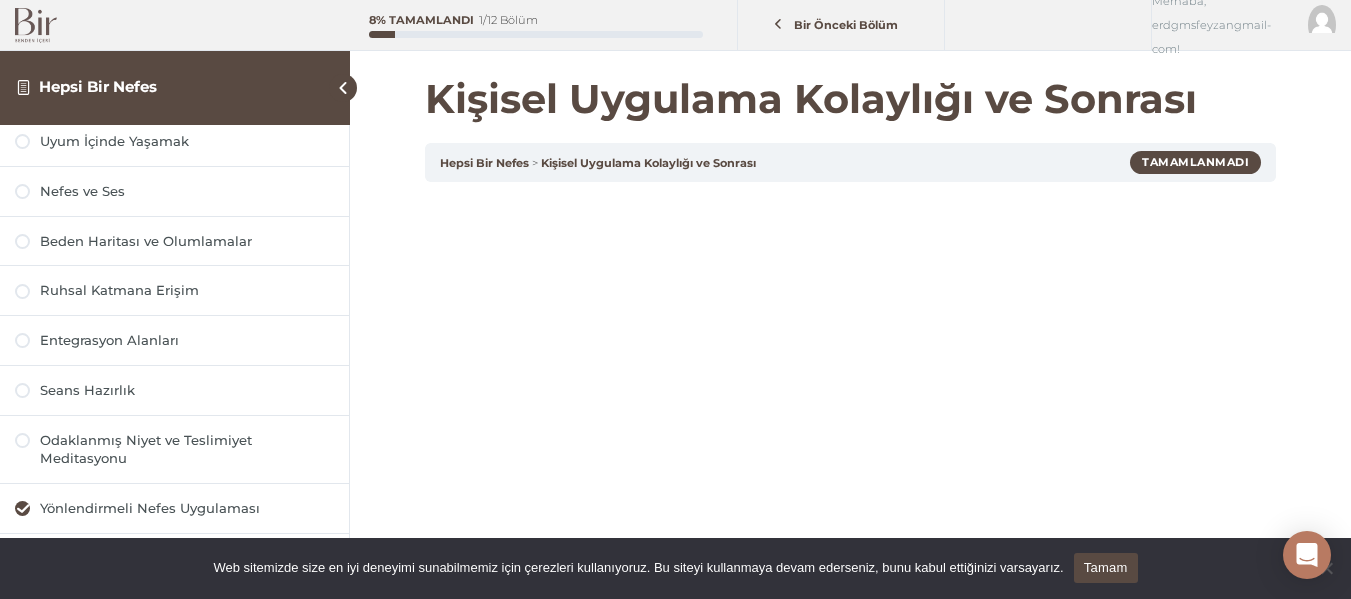 click on "Web sitemizde size en iyi deneyimi sunabilmemiz için çerezleri kullanıyoruz. Bu siteyi kullanmaya devam ederseniz, bunu kabul ettiğinizi varsayarız. Tamam" at bounding box center [675, 569] 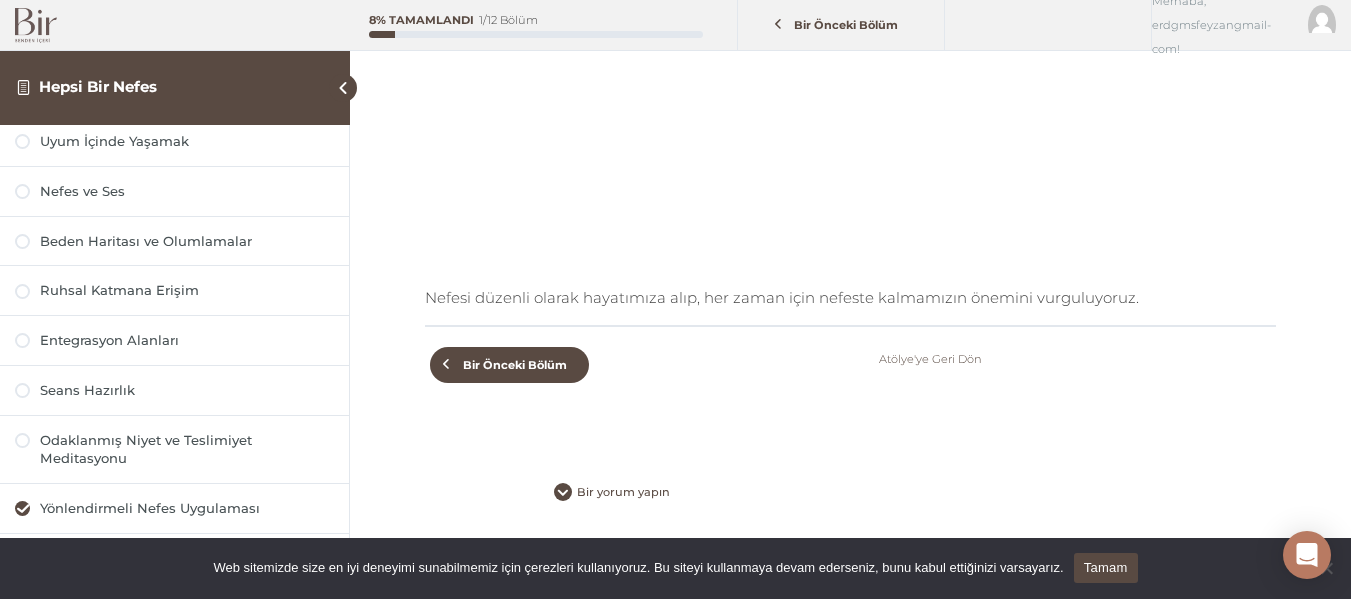 scroll, scrollTop: 407, scrollLeft: 0, axis: vertical 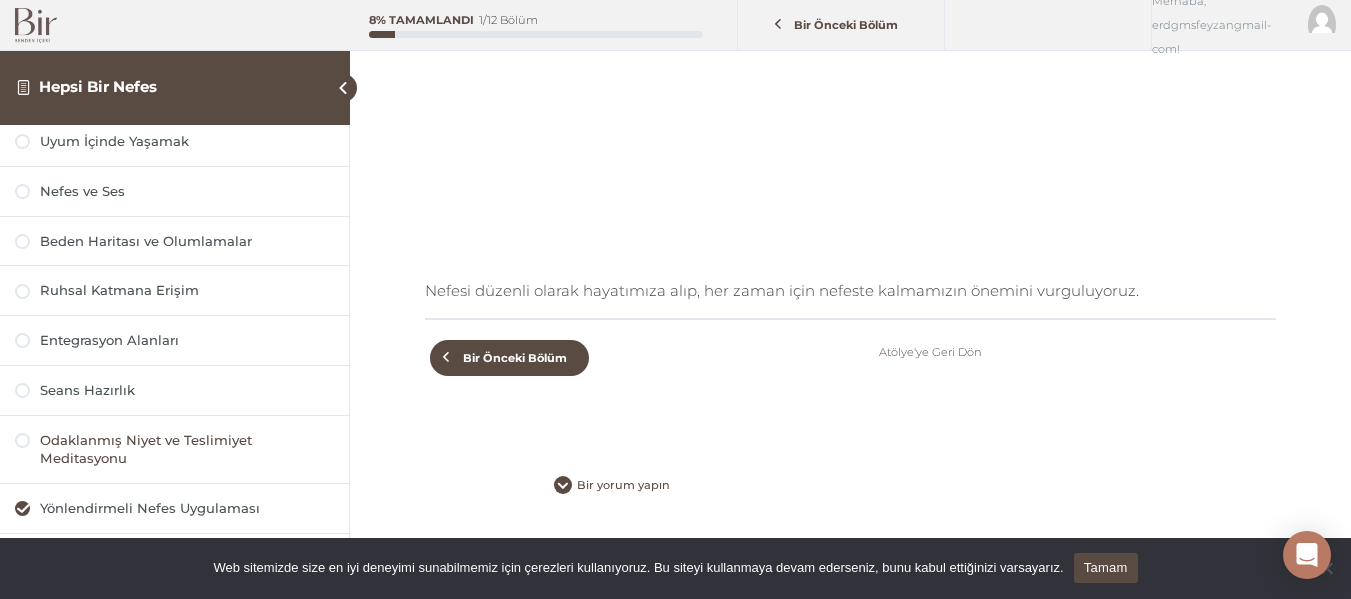 click on "Odaklanmış Niyet ve Teslimiyet Meditasyonu" at bounding box center [187, 450] 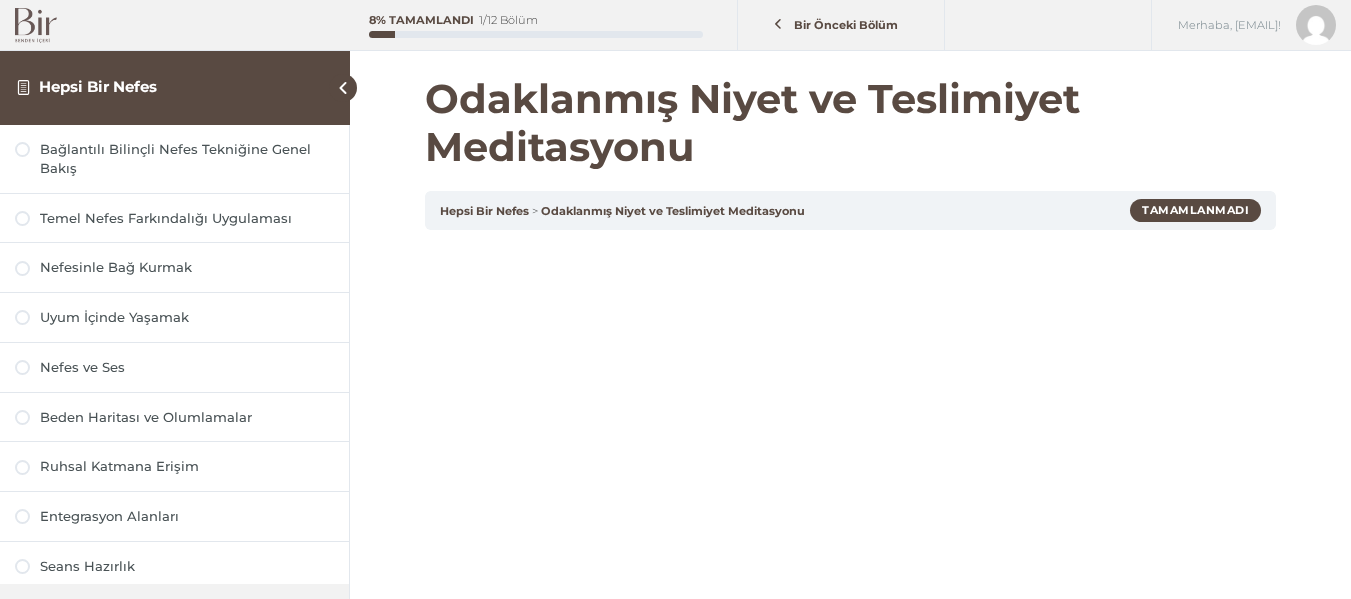scroll, scrollTop: 0, scrollLeft: 0, axis: both 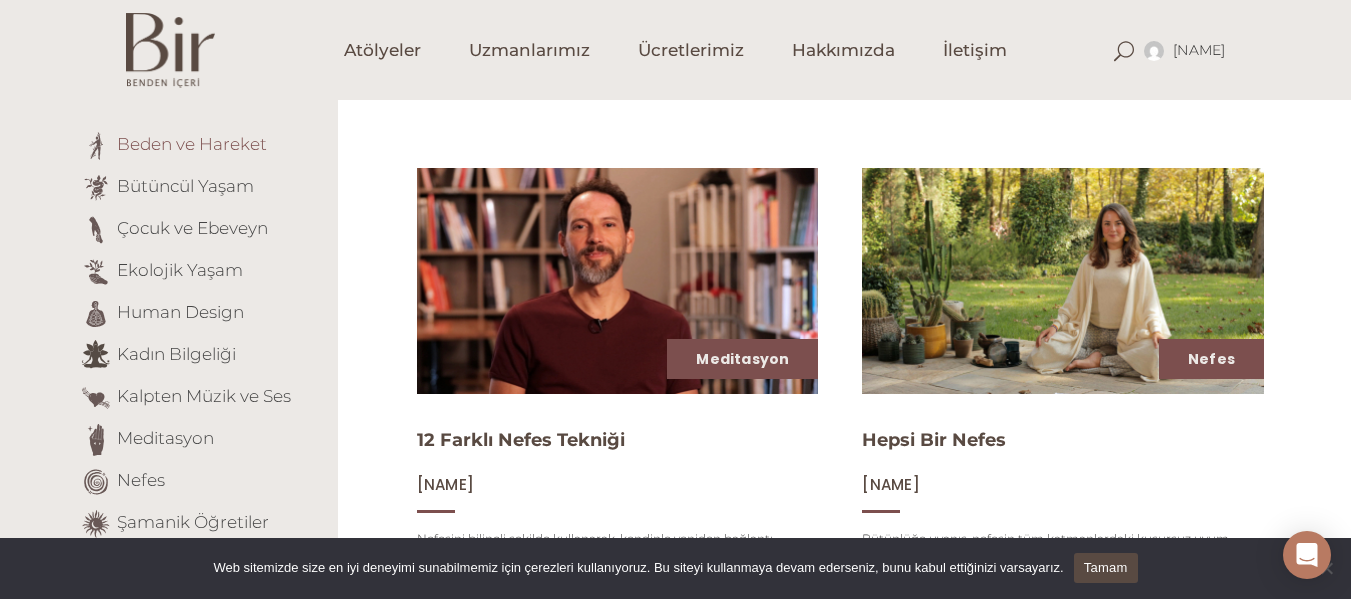 click on "Beden ve Hareket" at bounding box center (192, 144) 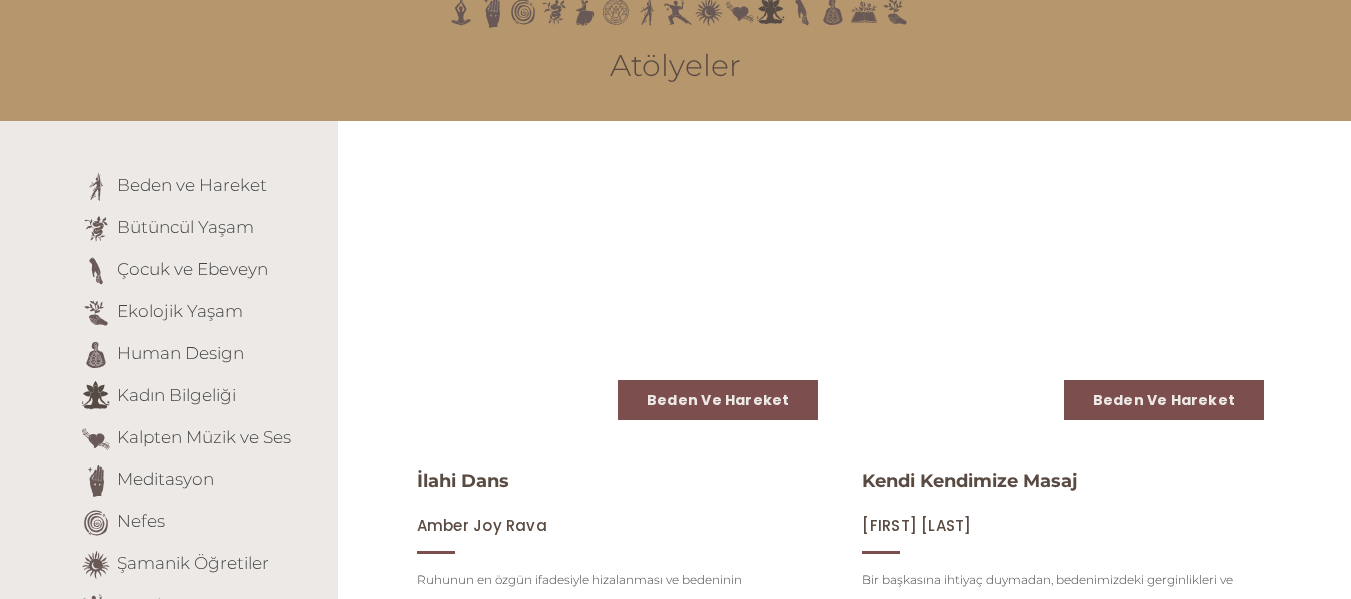 scroll, scrollTop: 480, scrollLeft: 0, axis: vertical 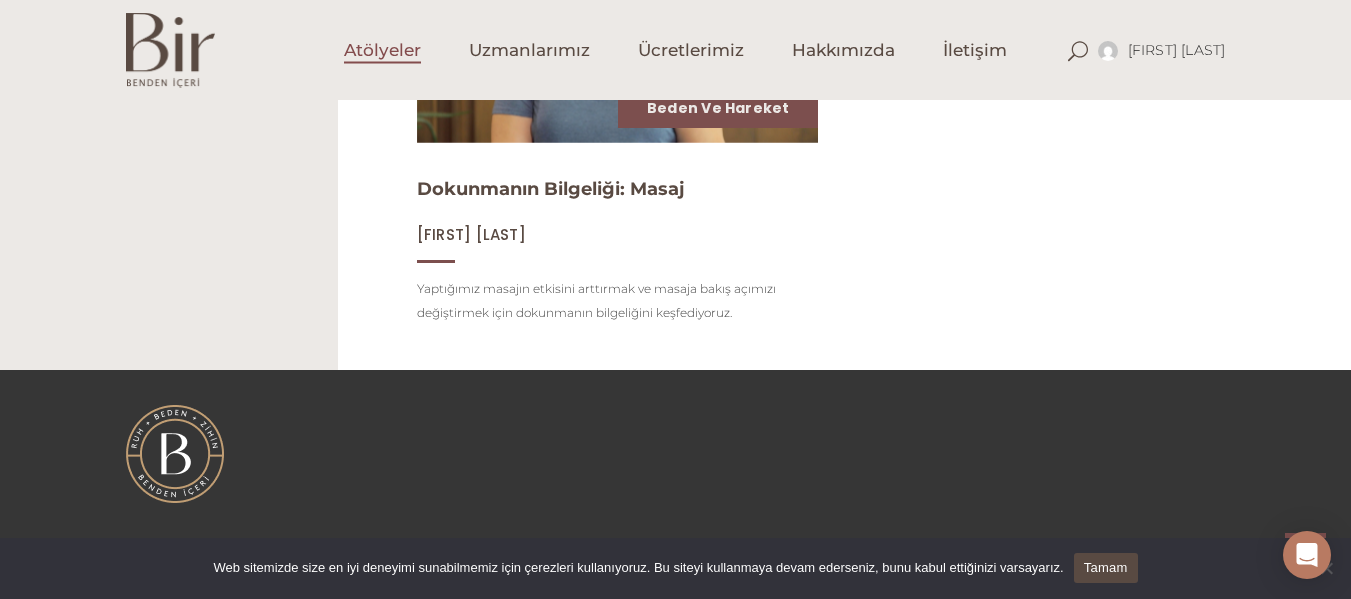 click on "Atölyeler" at bounding box center [382, 50] 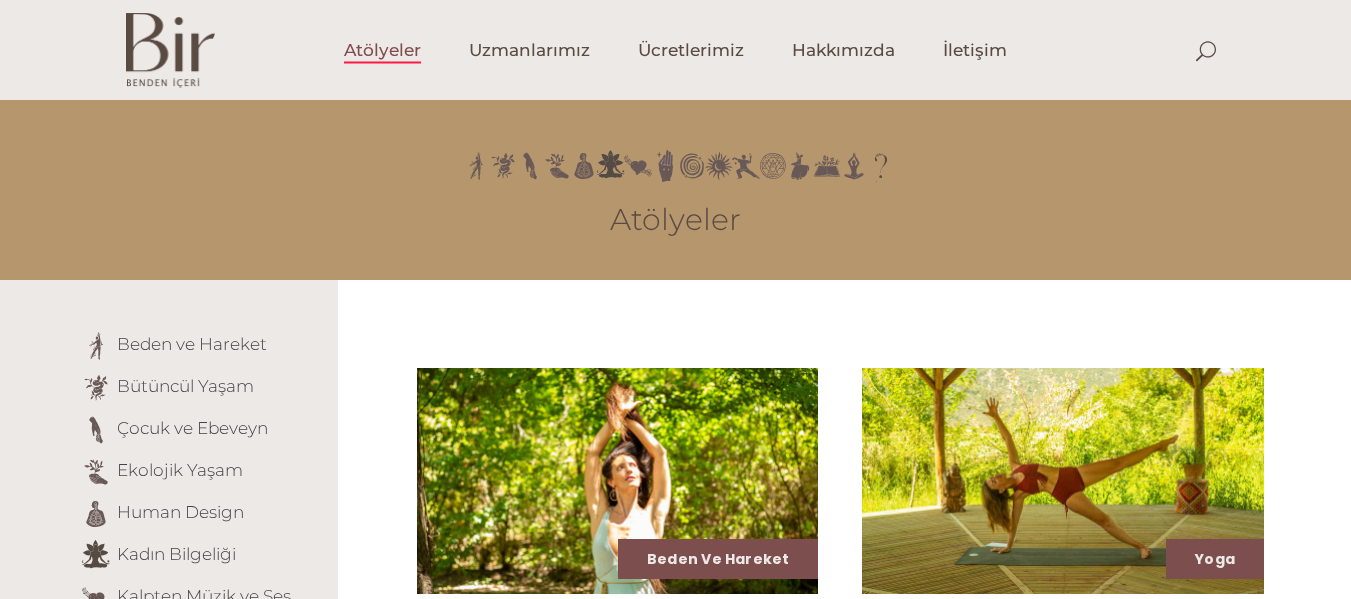 scroll, scrollTop: 0, scrollLeft: 0, axis: both 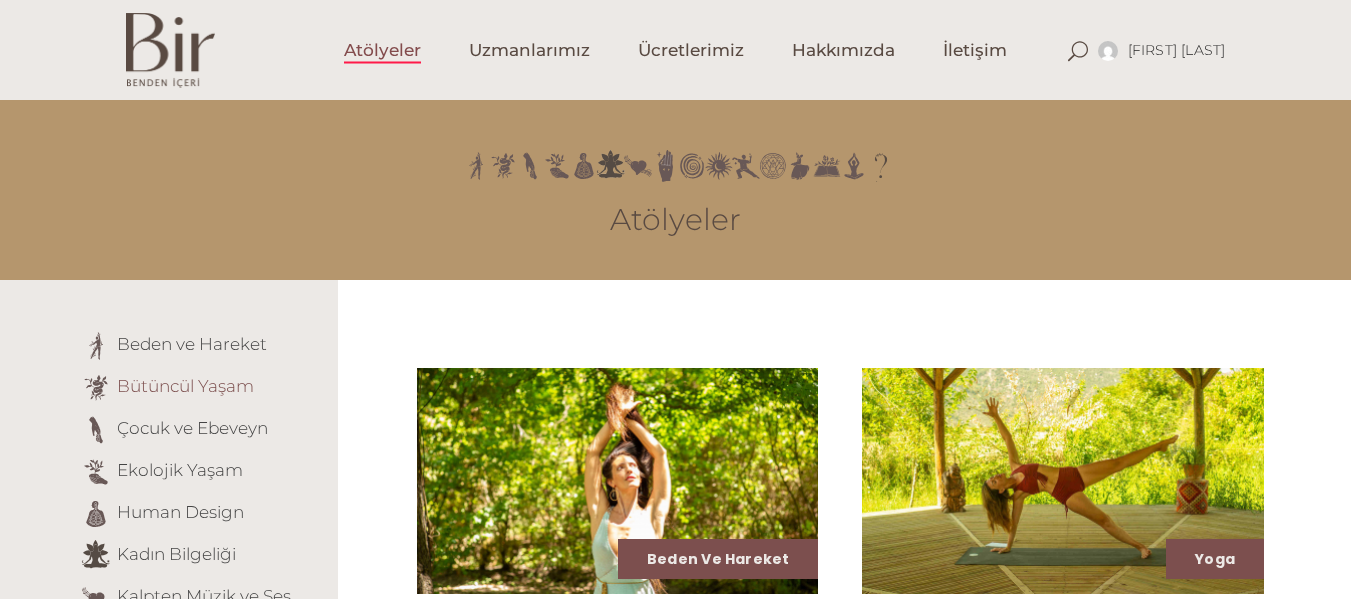 click on "Bütüncül Yaşam" at bounding box center (185, 386) 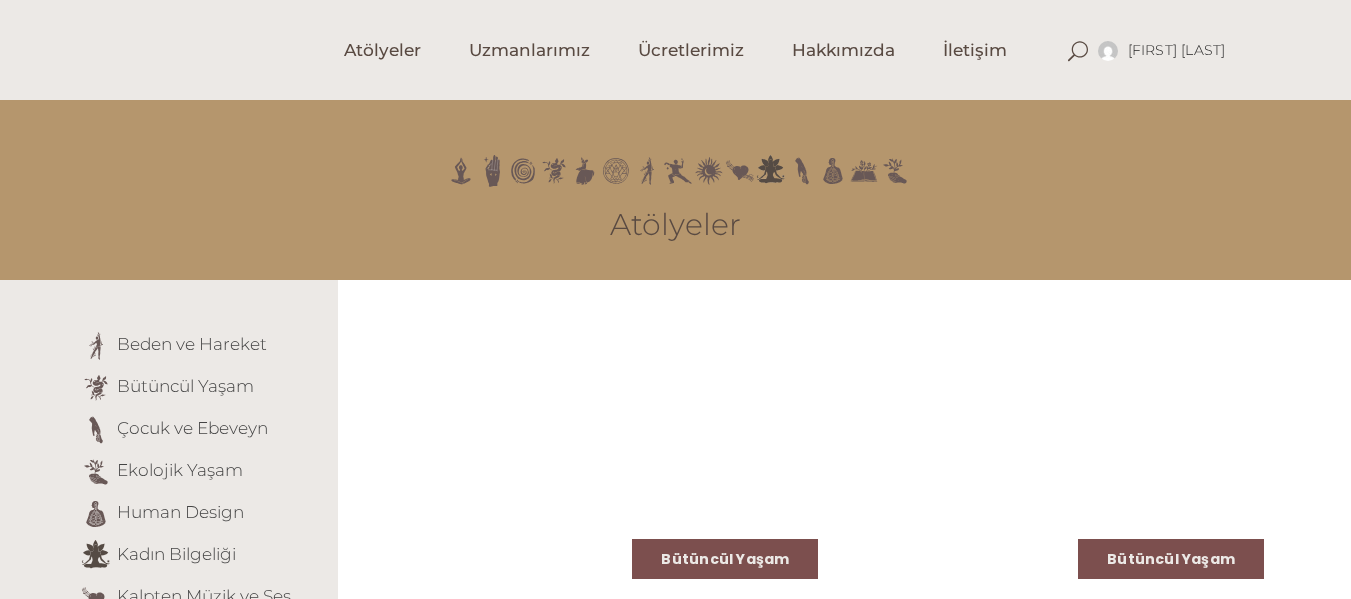 scroll, scrollTop: 0, scrollLeft: 0, axis: both 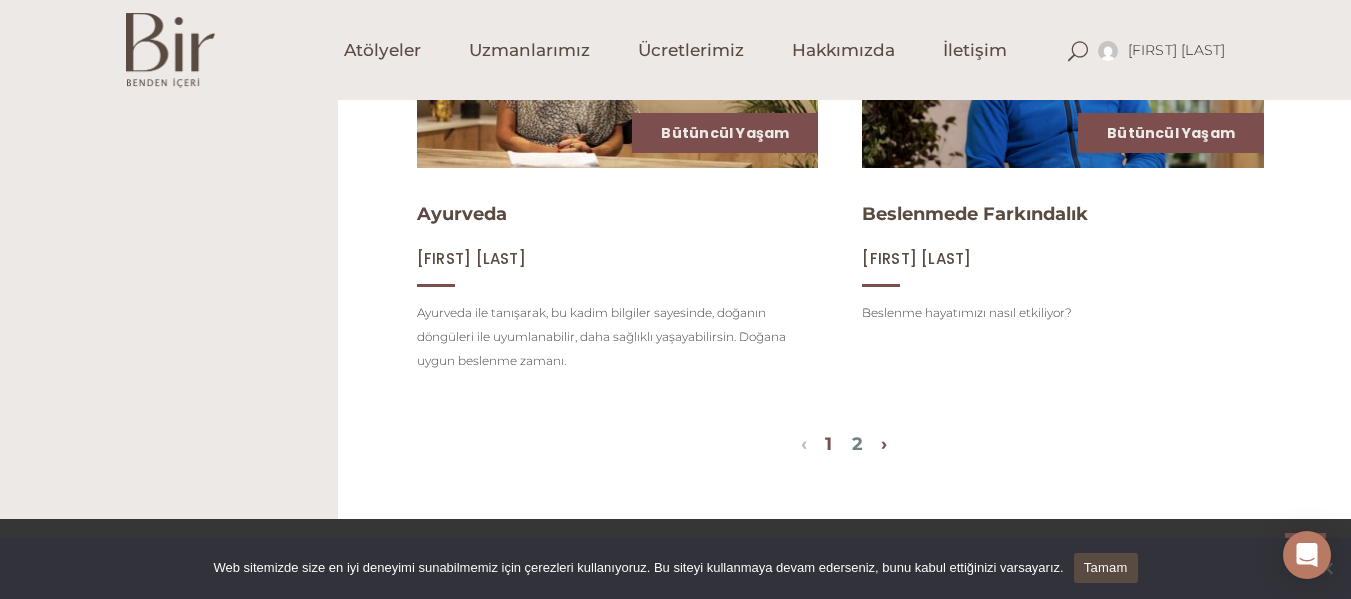 click on "›" at bounding box center (884, 444) 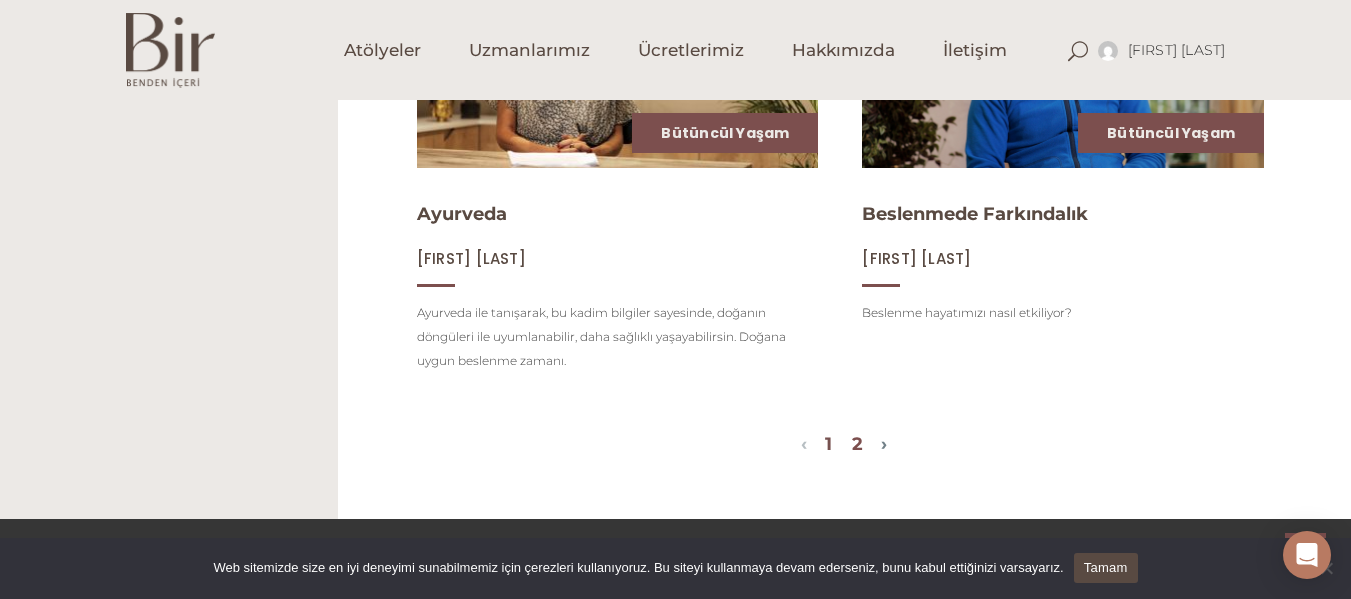 click on "2" at bounding box center [857, 444] 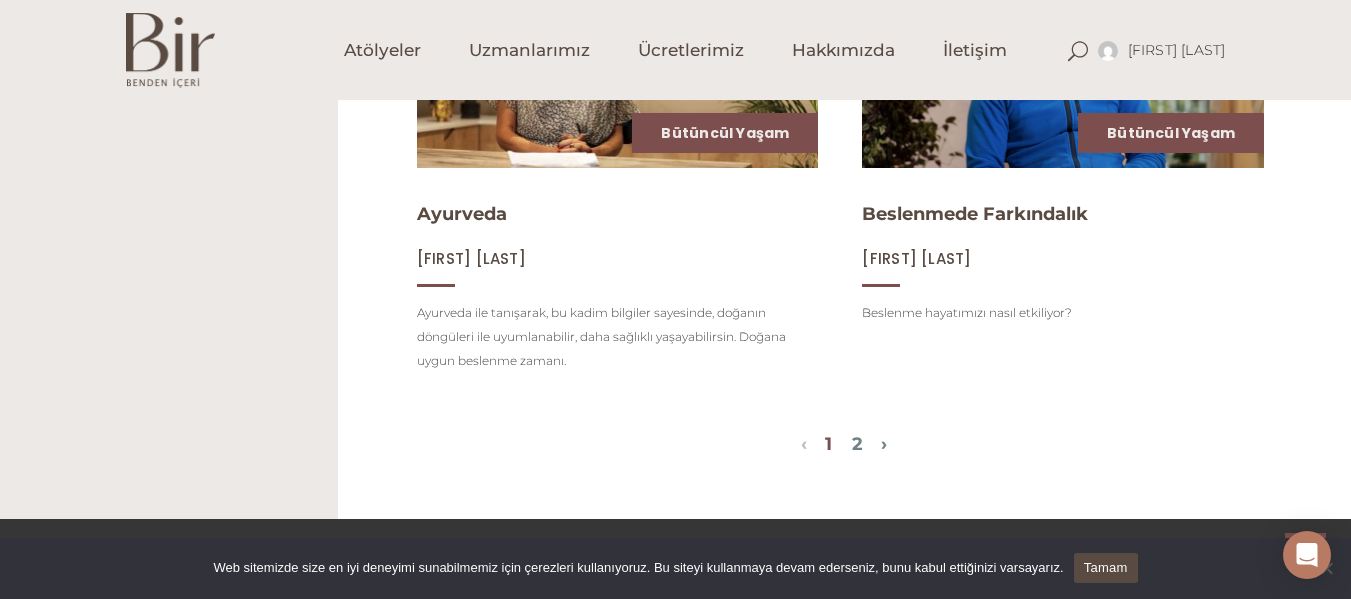 click on "1" at bounding box center [828, 444] 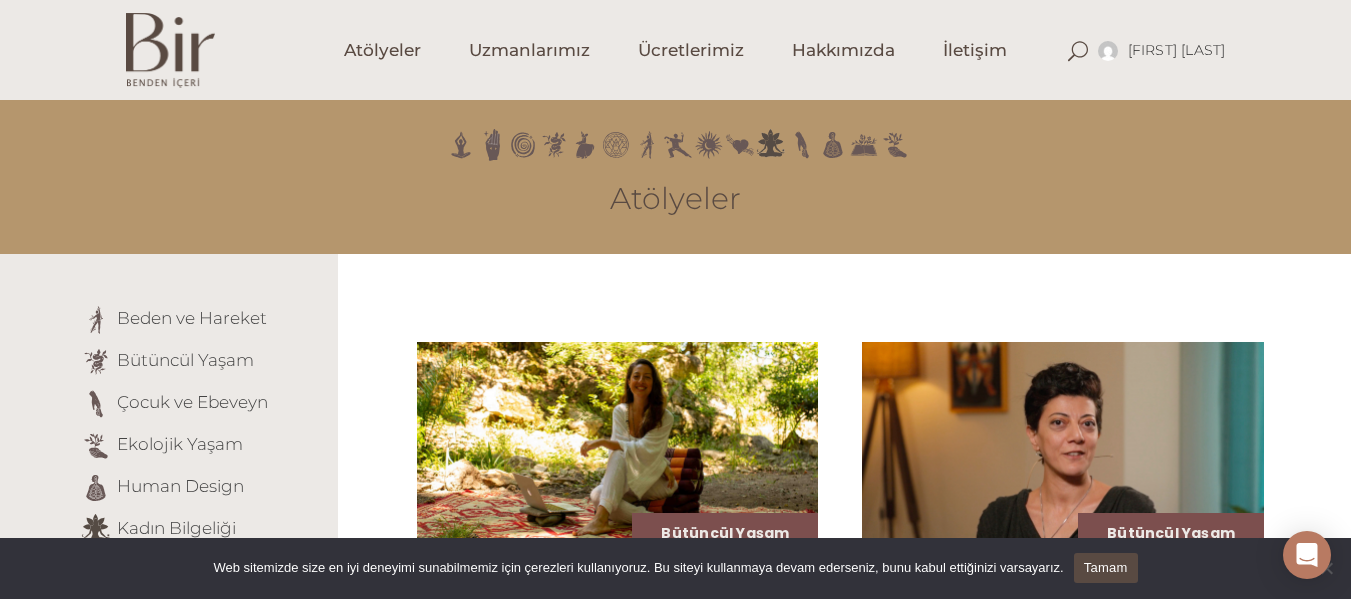 scroll, scrollTop: 0, scrollLeft: 0, axis: both 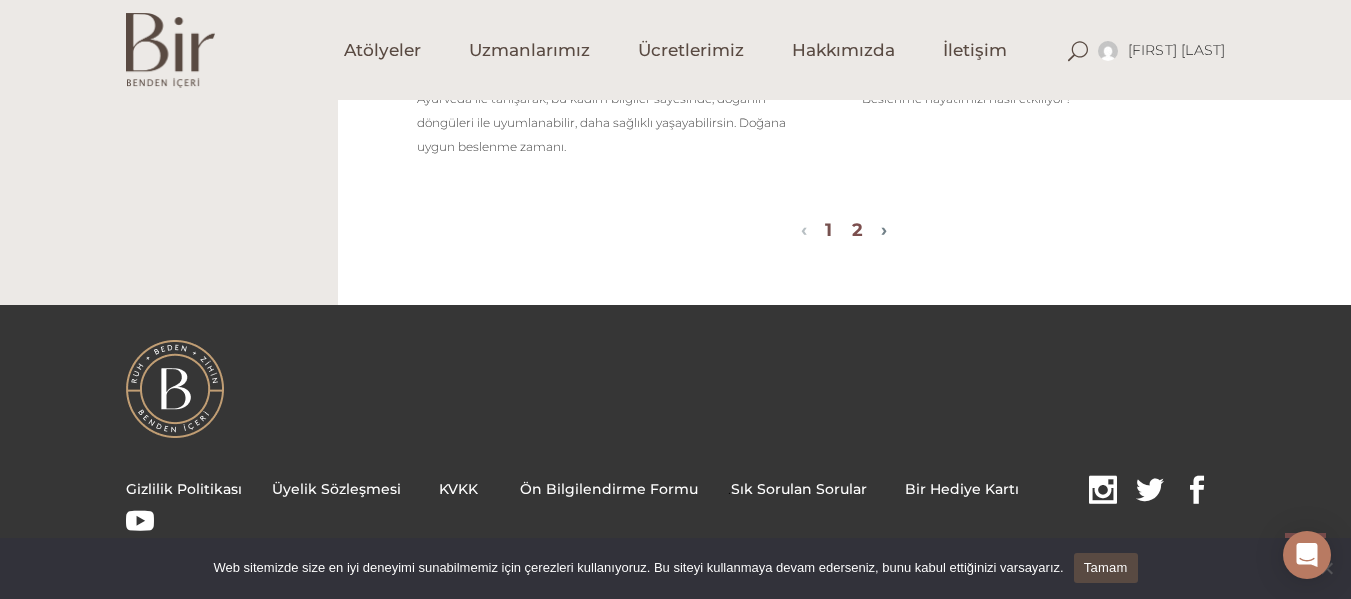 click on "2" at bounding box center (857, 230) 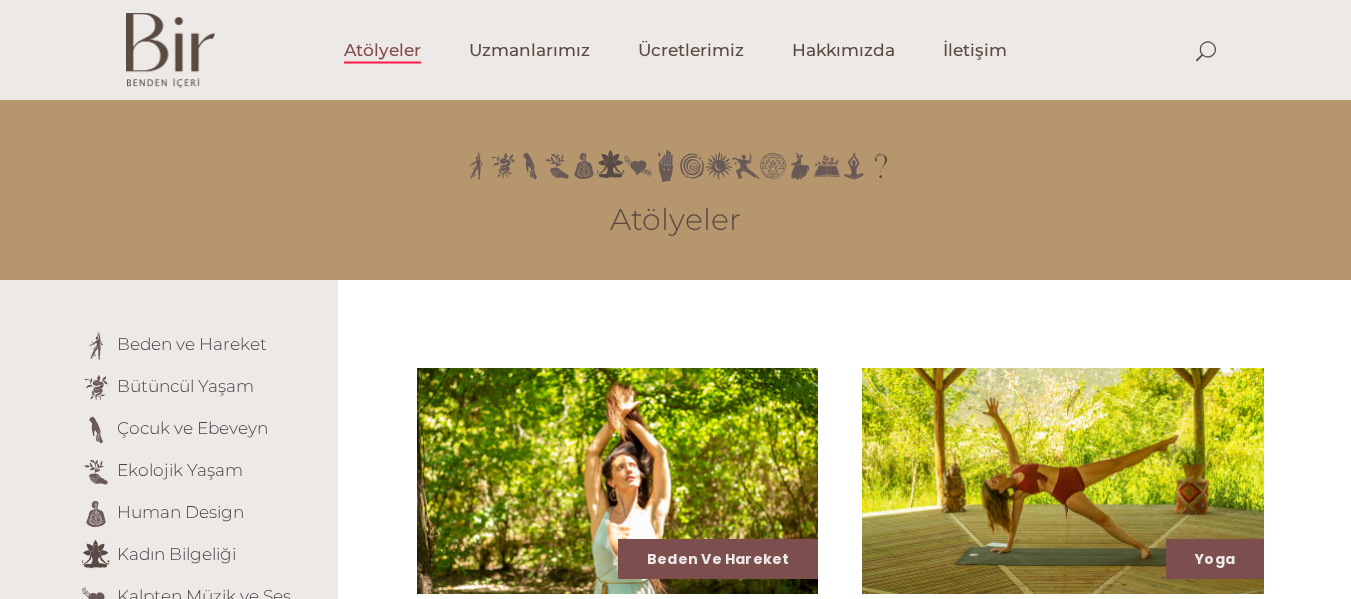 scroll, scrollTop: 0, scrollLeft: 0, axis: both 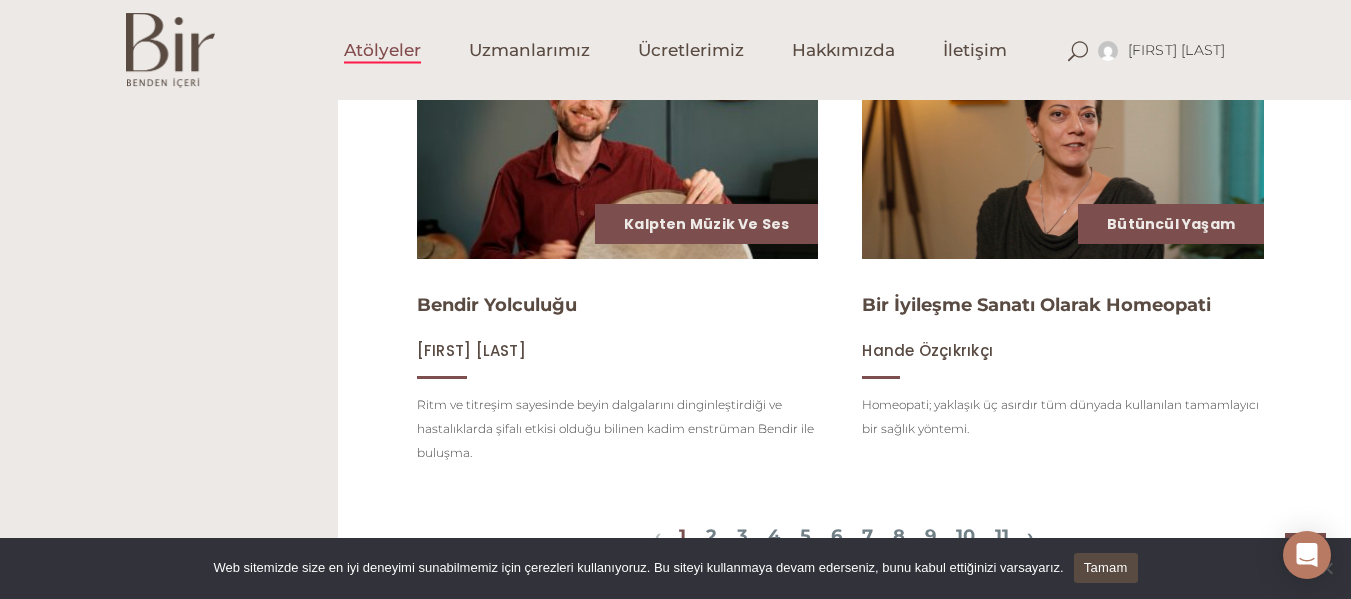 click at bounding box center (618, 146) 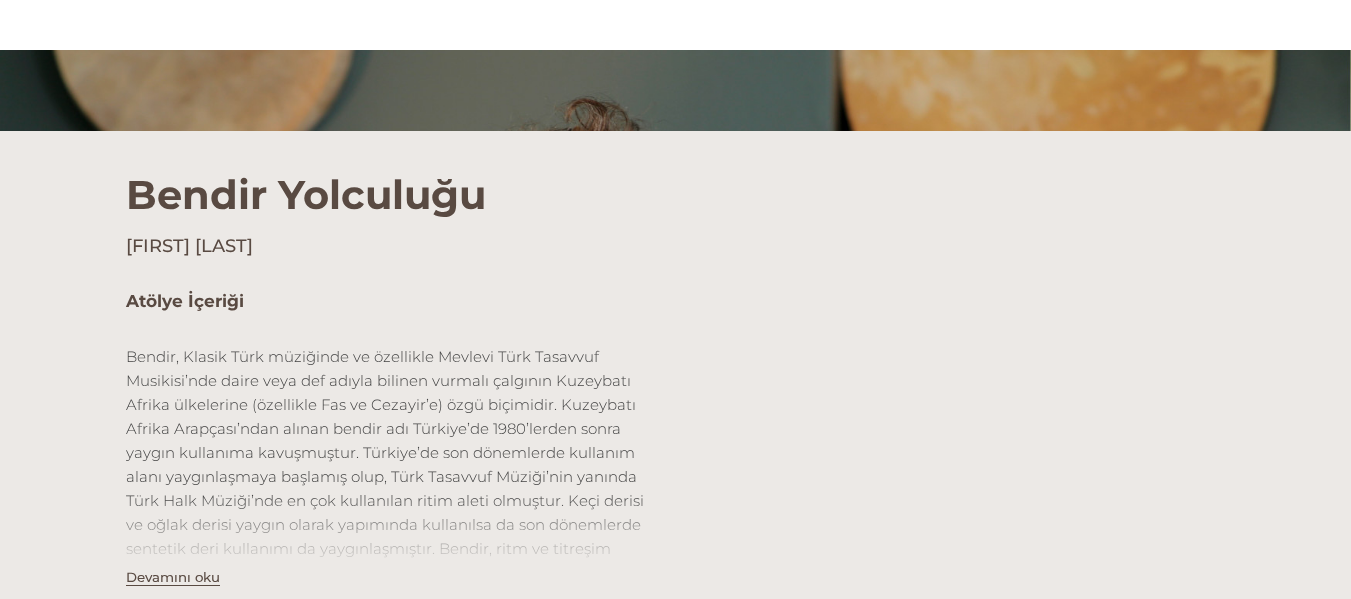 scroll, scrollTop: 840, scrollLeft: 0, axis: vertical 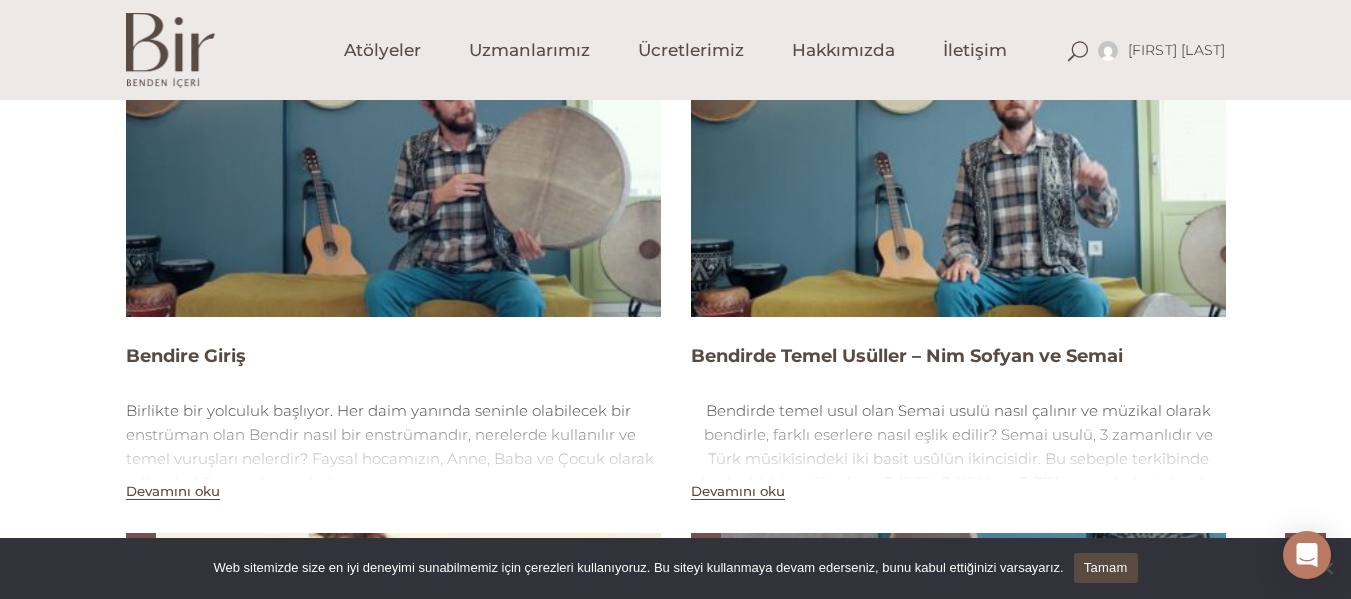 click at bounding box center (393, 166) 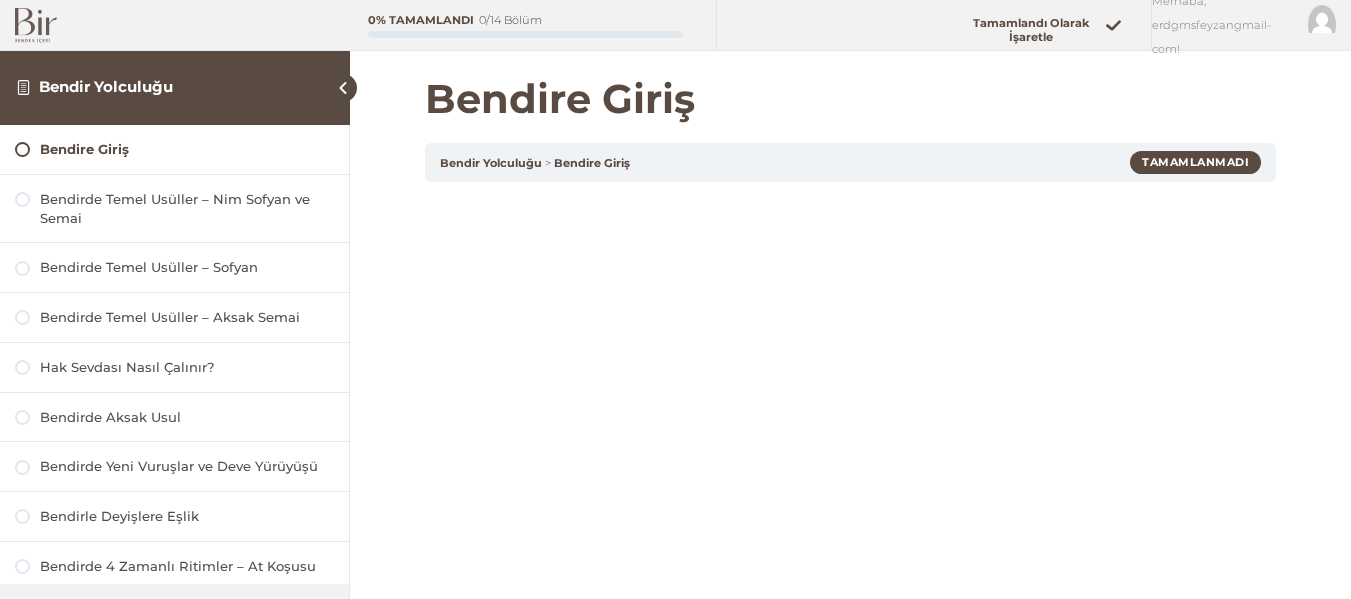scroll, scrollTop: 0, scrollLeft: 0, axis: both 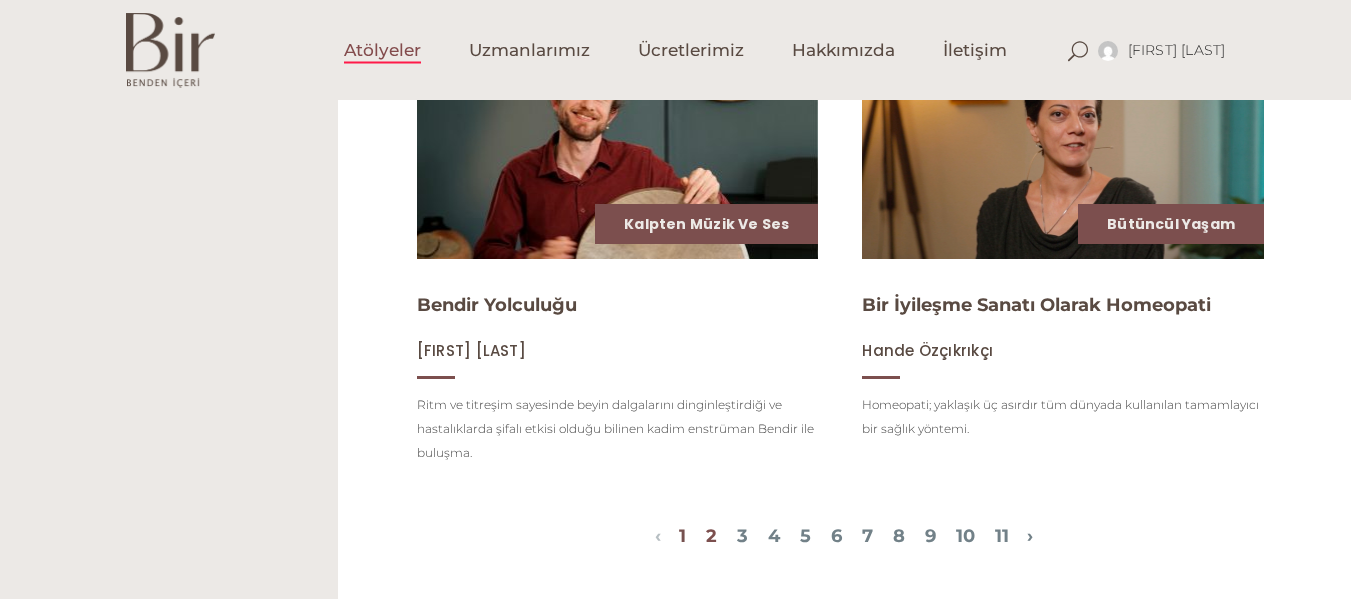 click on "2" at bounding box center (711, 536) 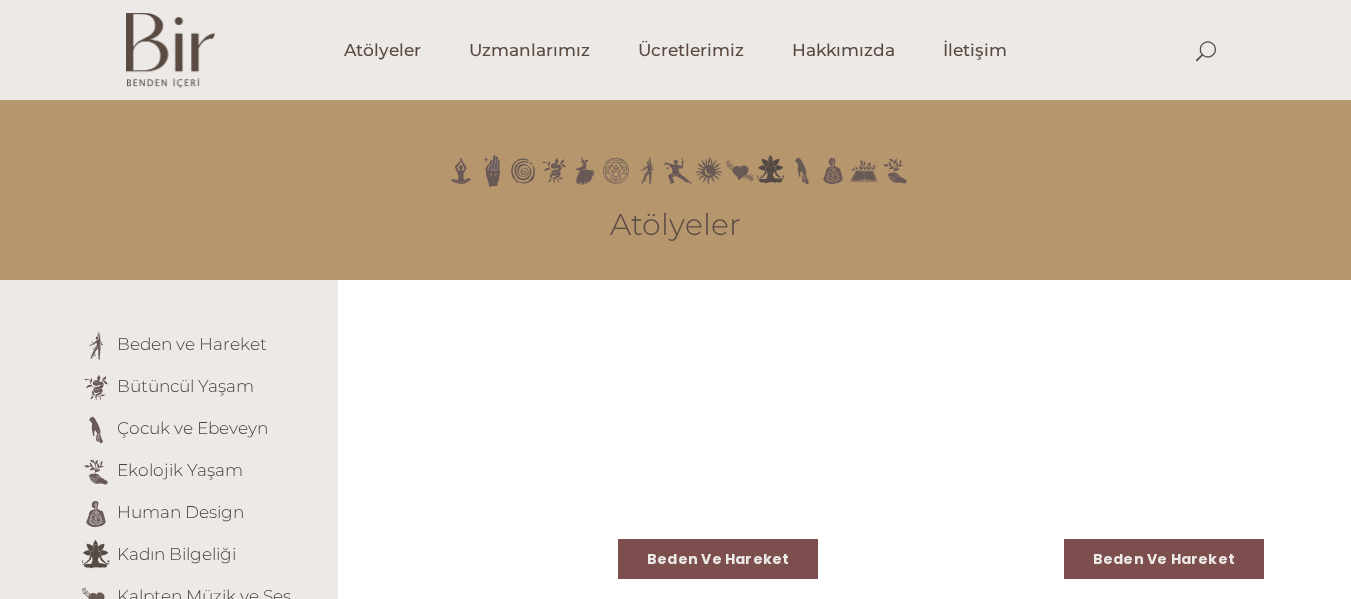 scroll, scrollTop: 1840, scrollLeft: 0, axis: vertical 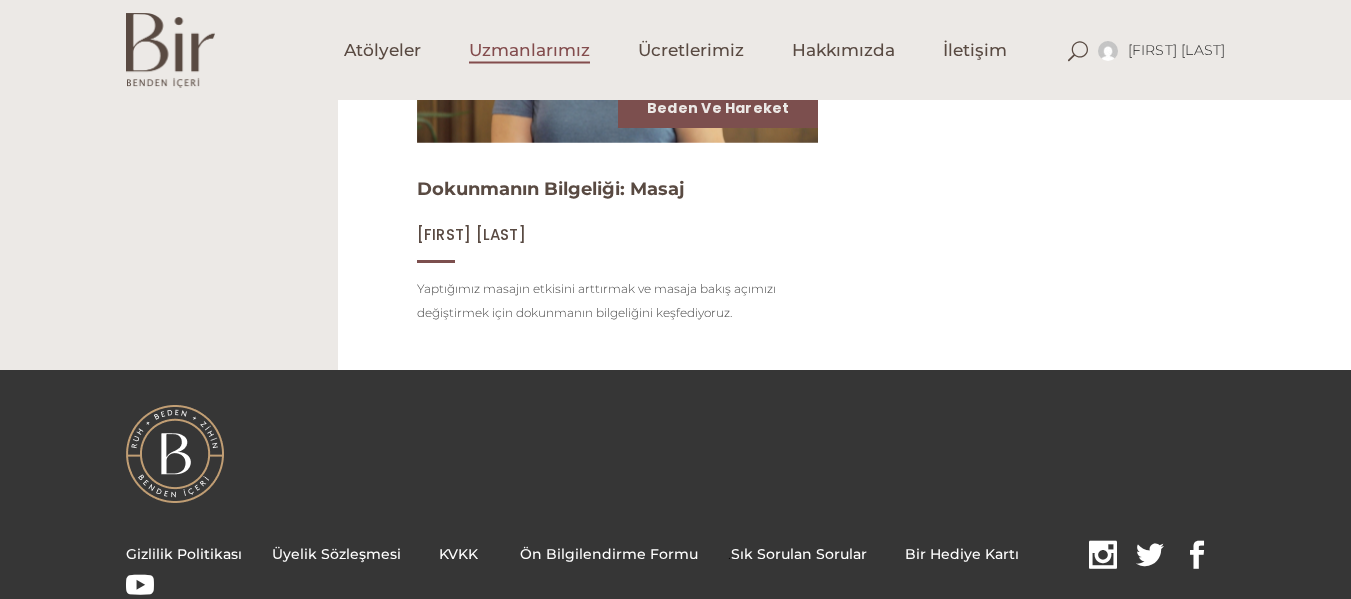 click on "Uzmanlarımız" at bounding box center [529, 50] 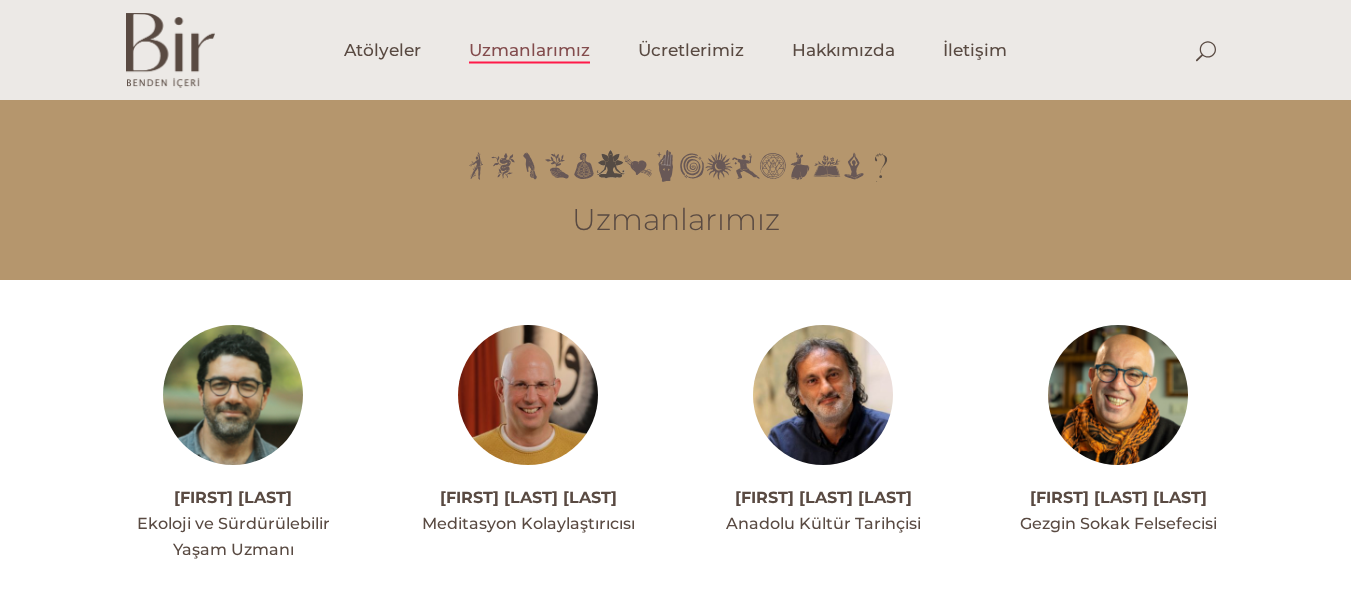 scroll, scrollTop: 0, scrollLeft: 0, axis: both 